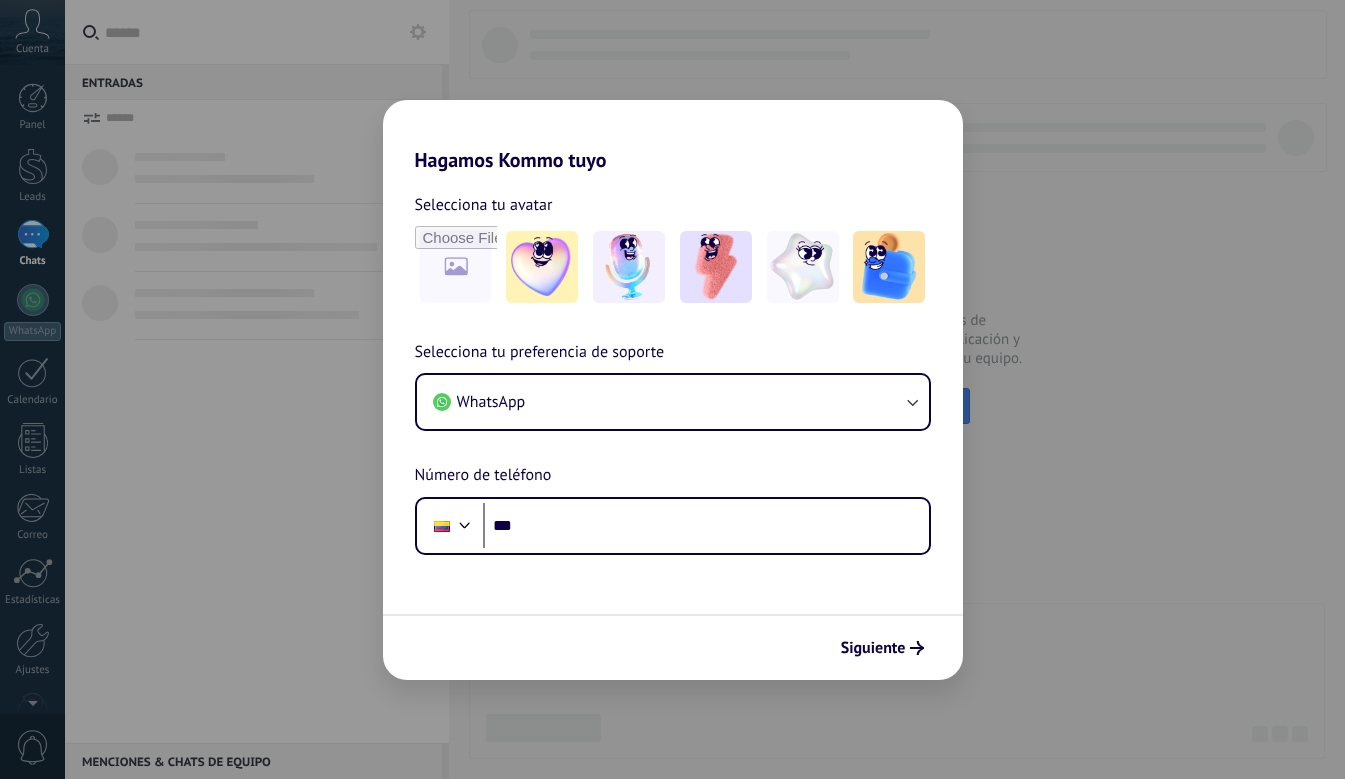 scroll, scrollTop: 0, scrollLeft: 0, axis: both 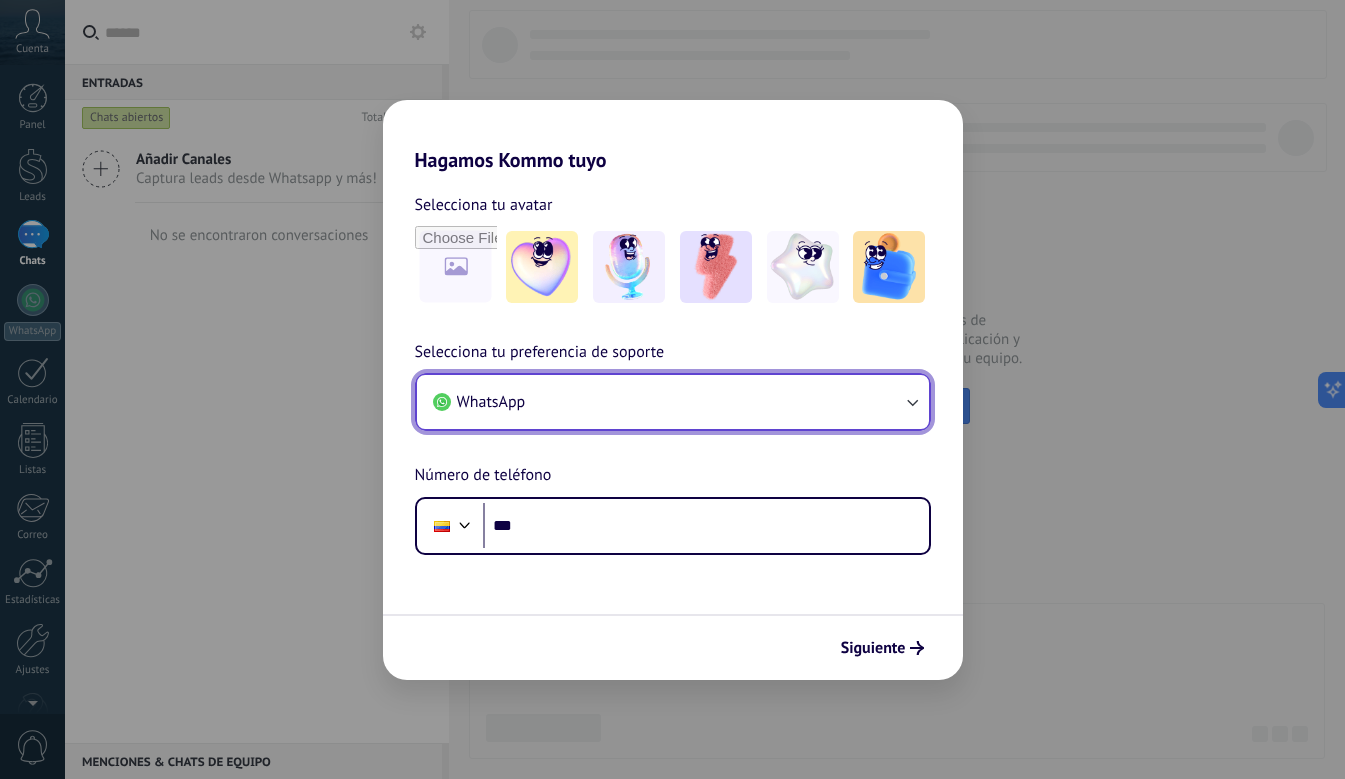 click on "WhatsApp" at bounding box center (673, 402) 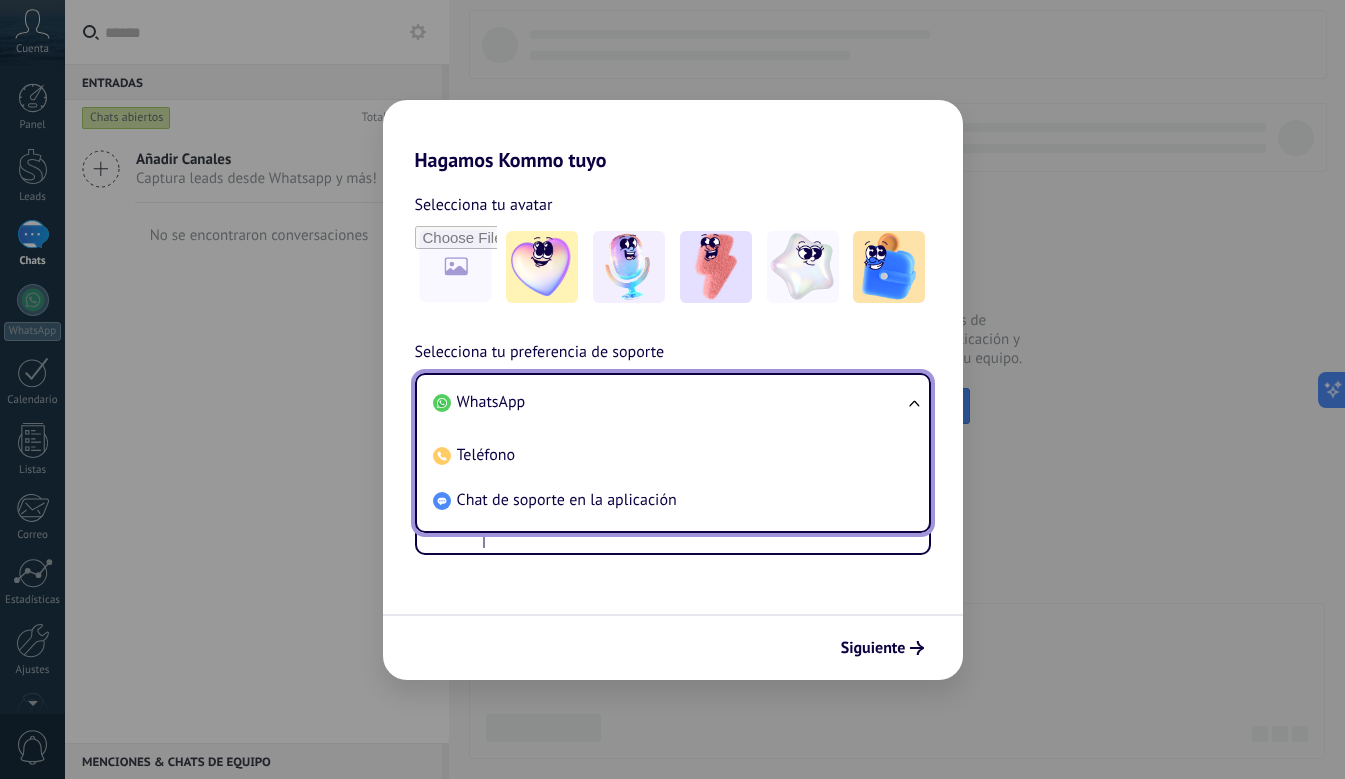 click on "WhatsApp" at bounding box center [669, 402] 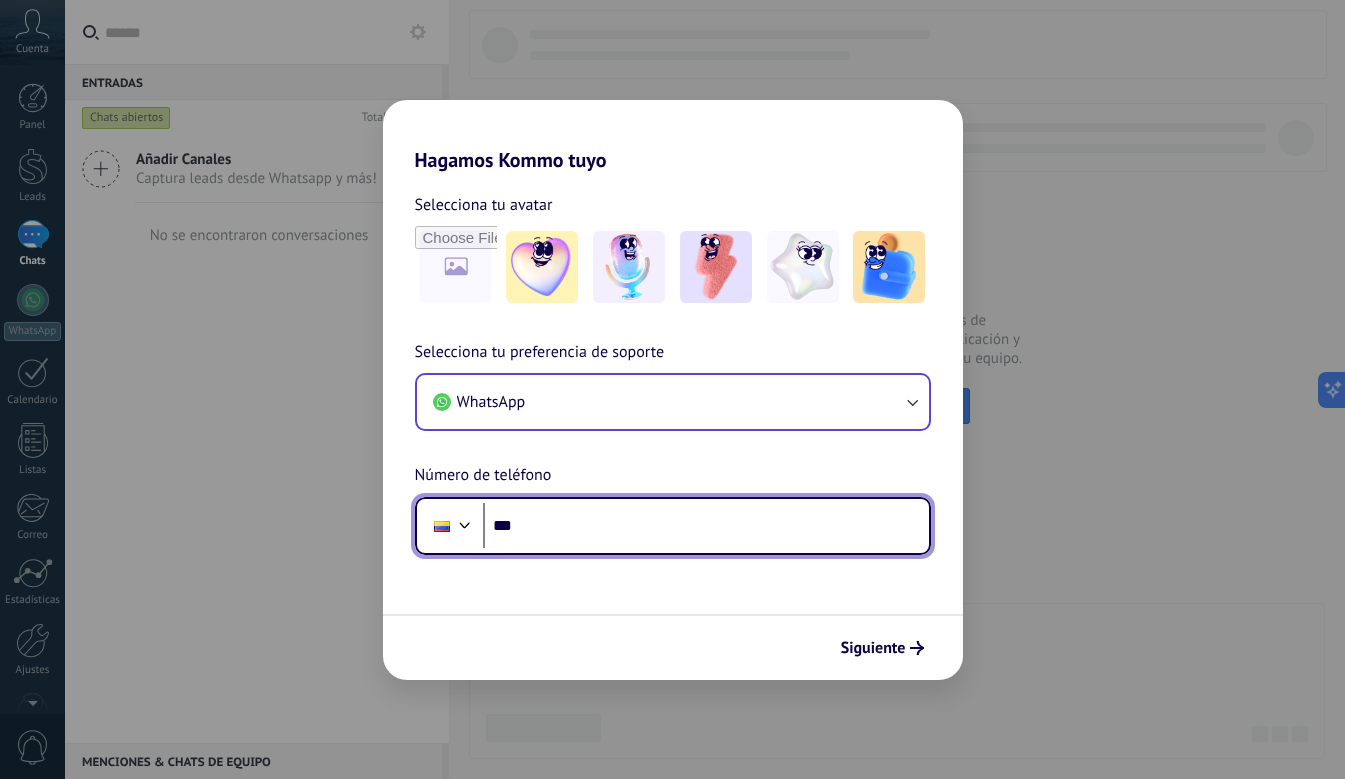 click on "***" at bounding box center (706, 526) 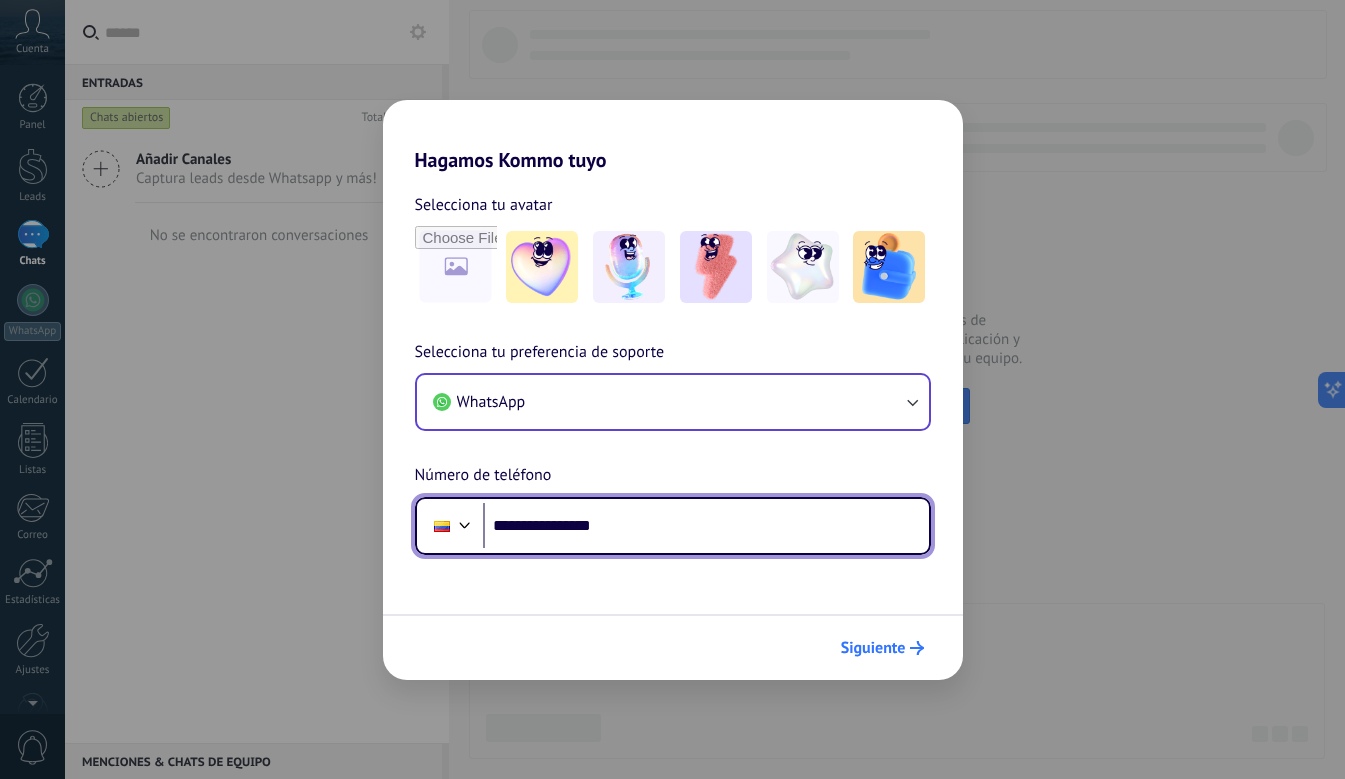 type on "**********" 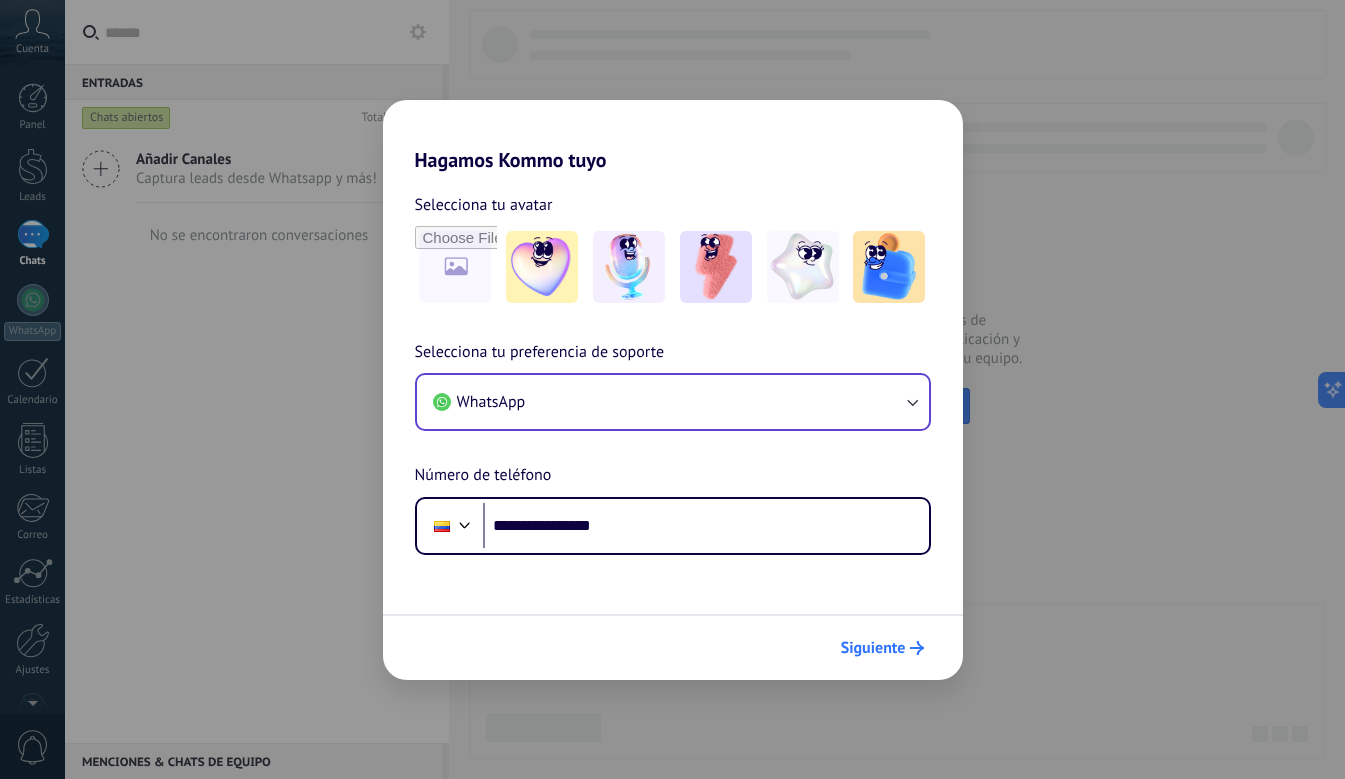 click on "Siguiente" at bounding box center [873, 648] 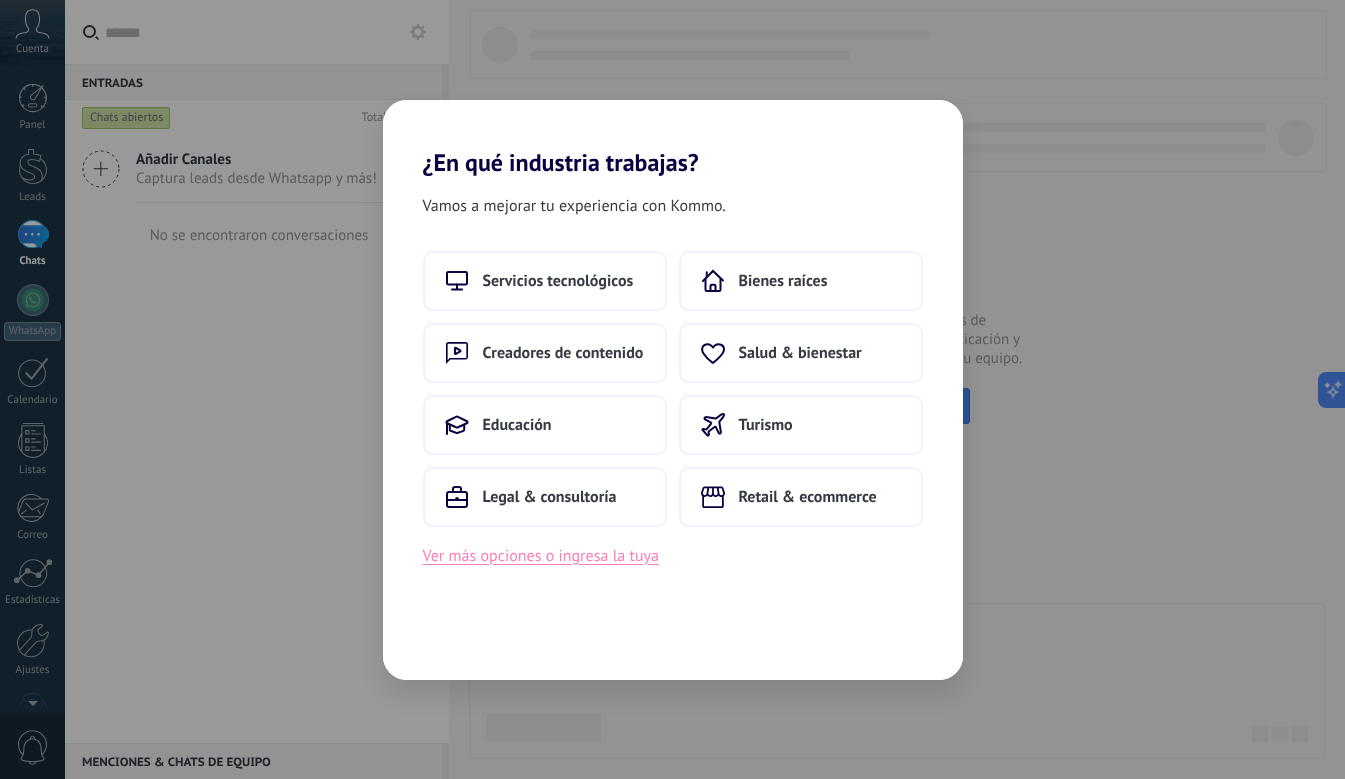 click on "Ver más opciones o ingresa la tuya" at bounding box center [541, 556] 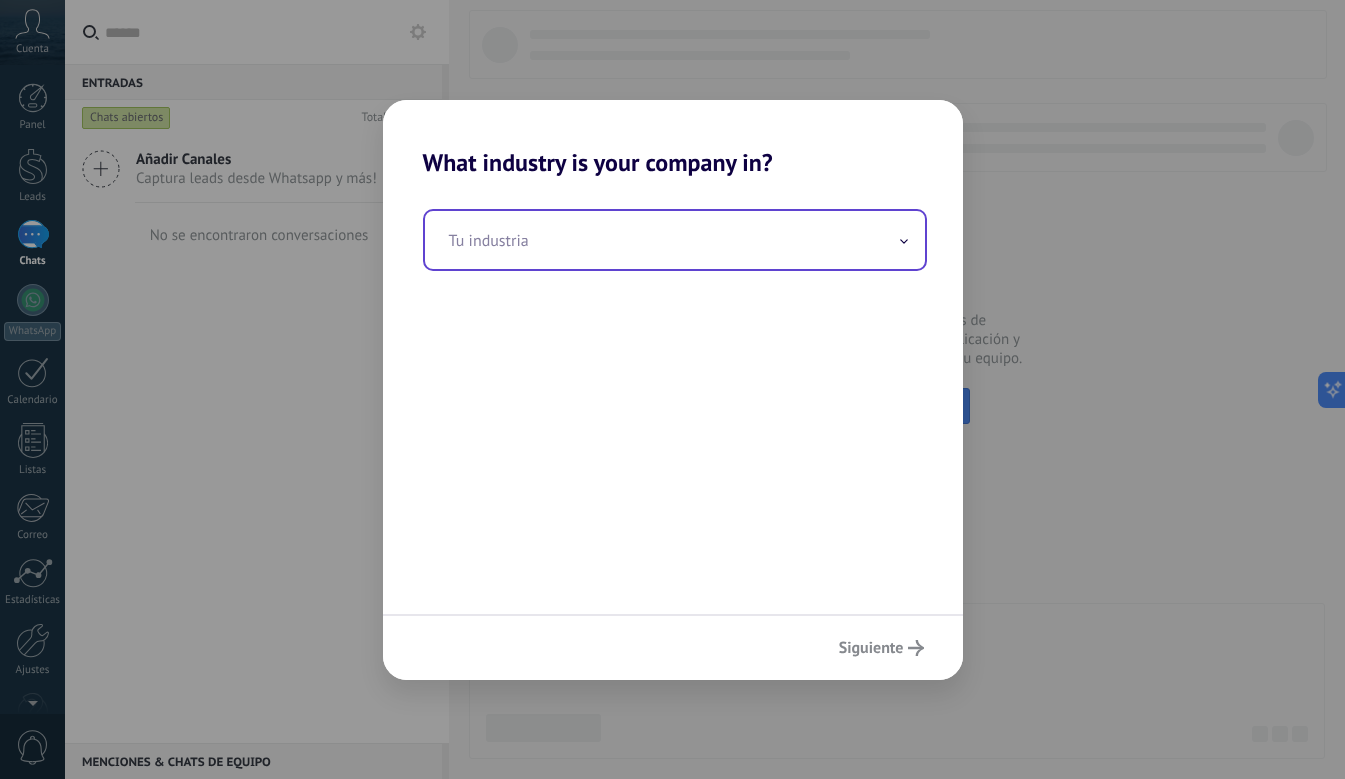 click at bounding box center (675, 240) 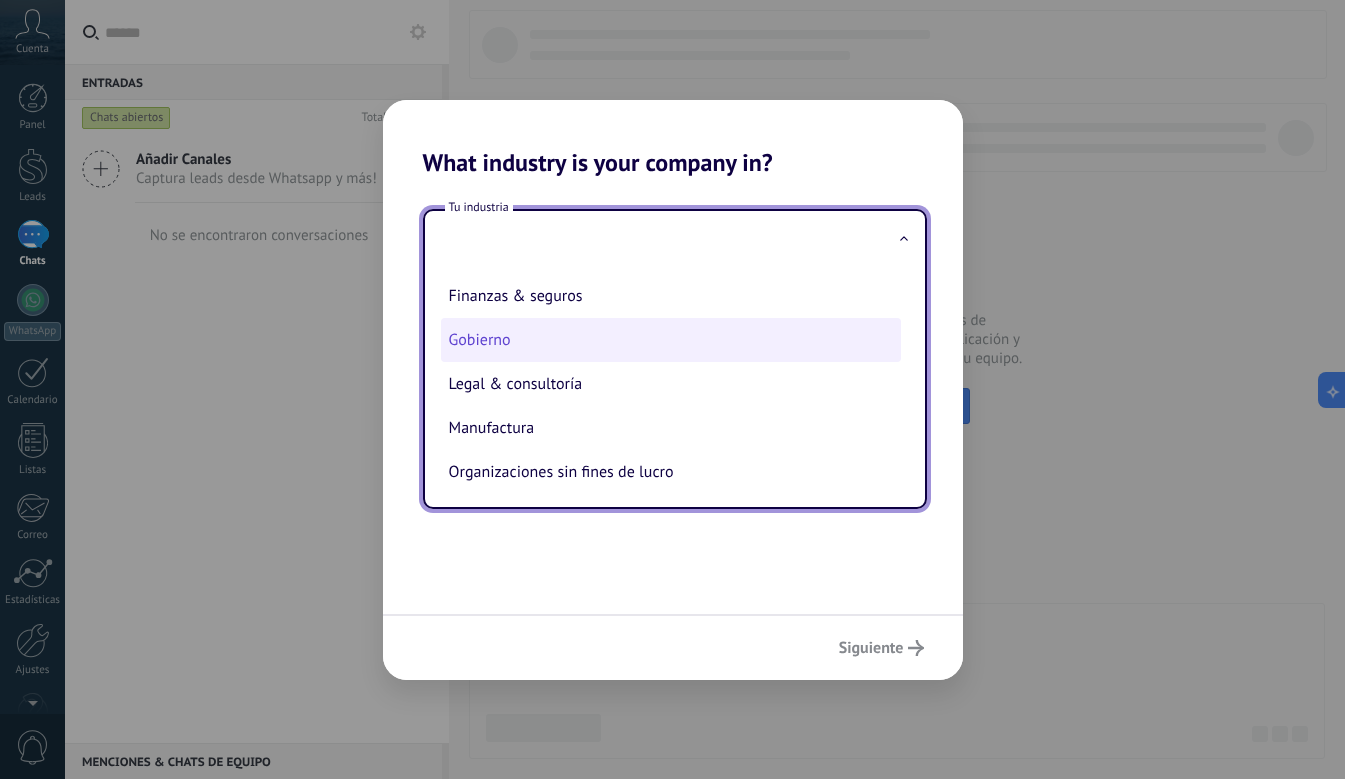 scroll, scrollTop: 210, scrollLeft: 0, axis: vertical 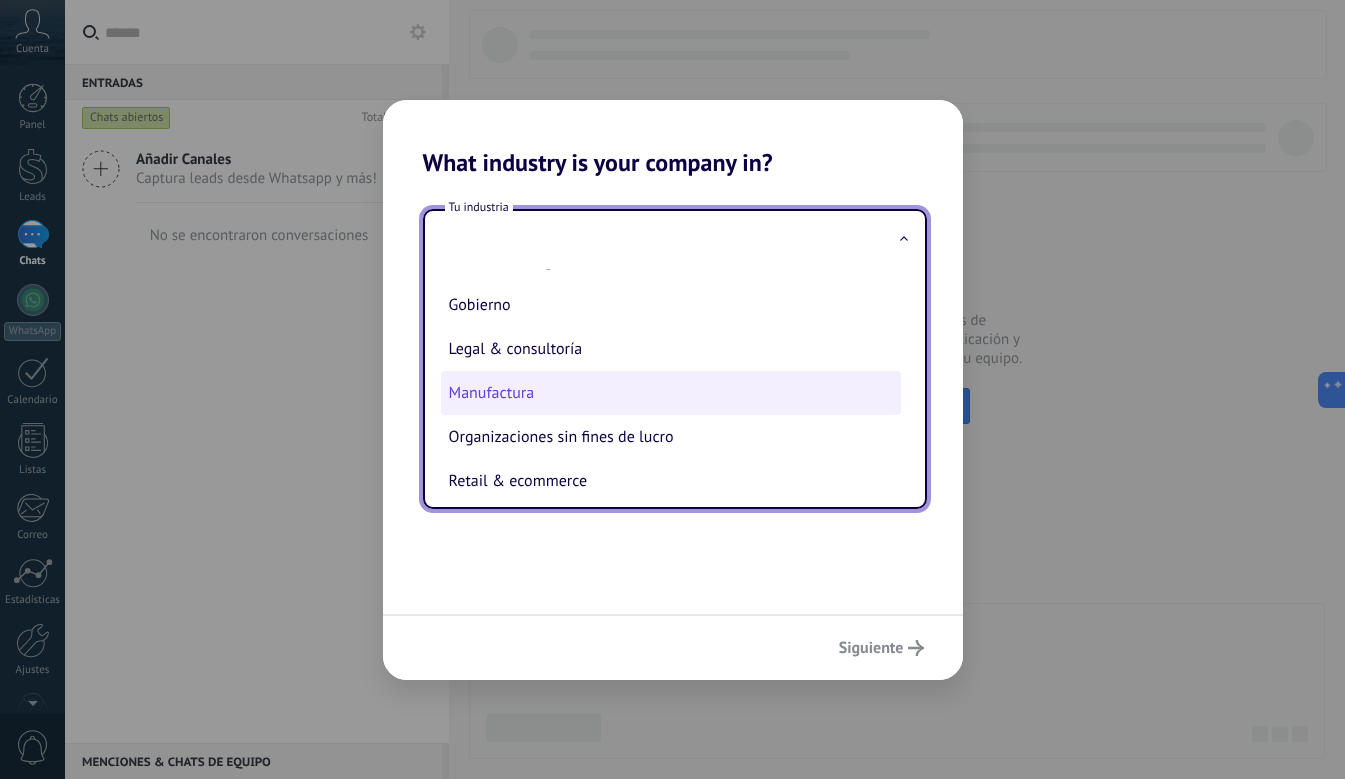 click on "Manufactura" at bounding box center [671, 393] 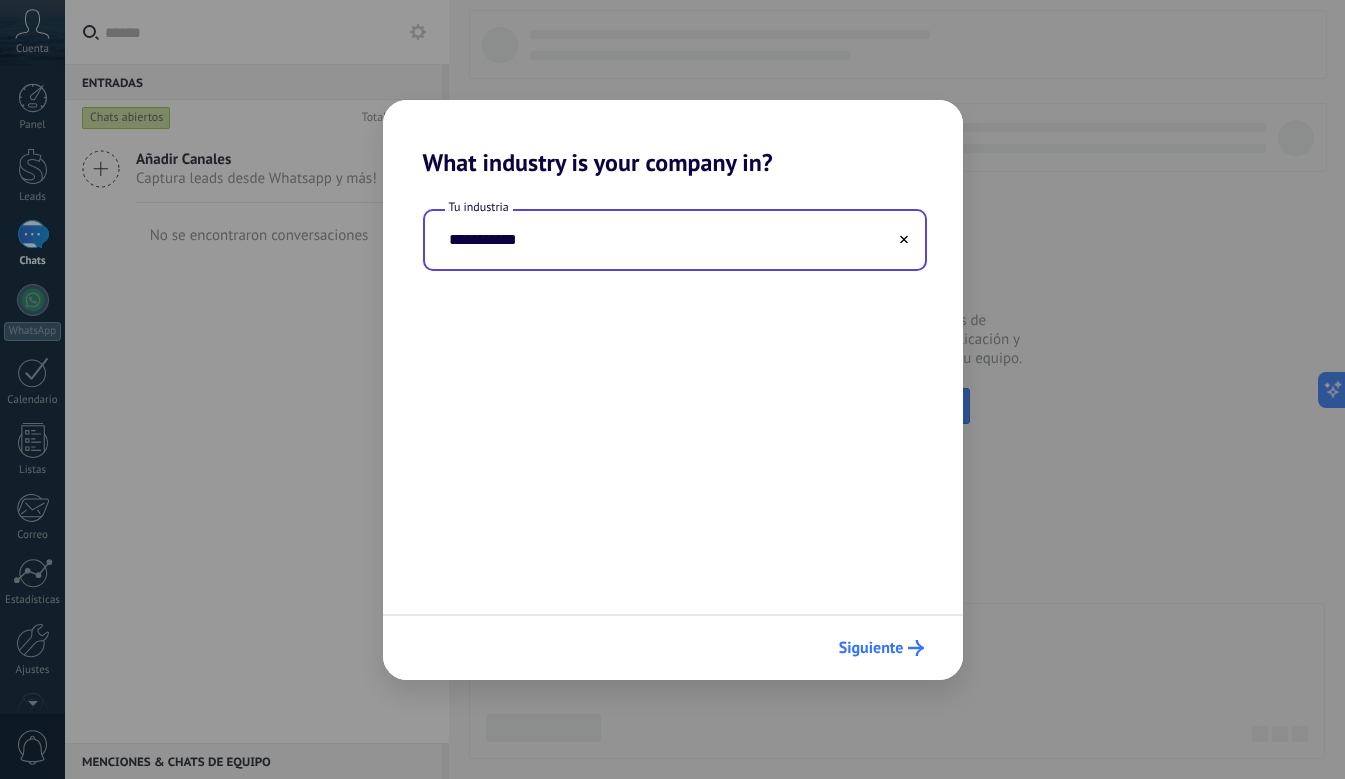 click on "Siguiente" at bounding box center (871, 648) 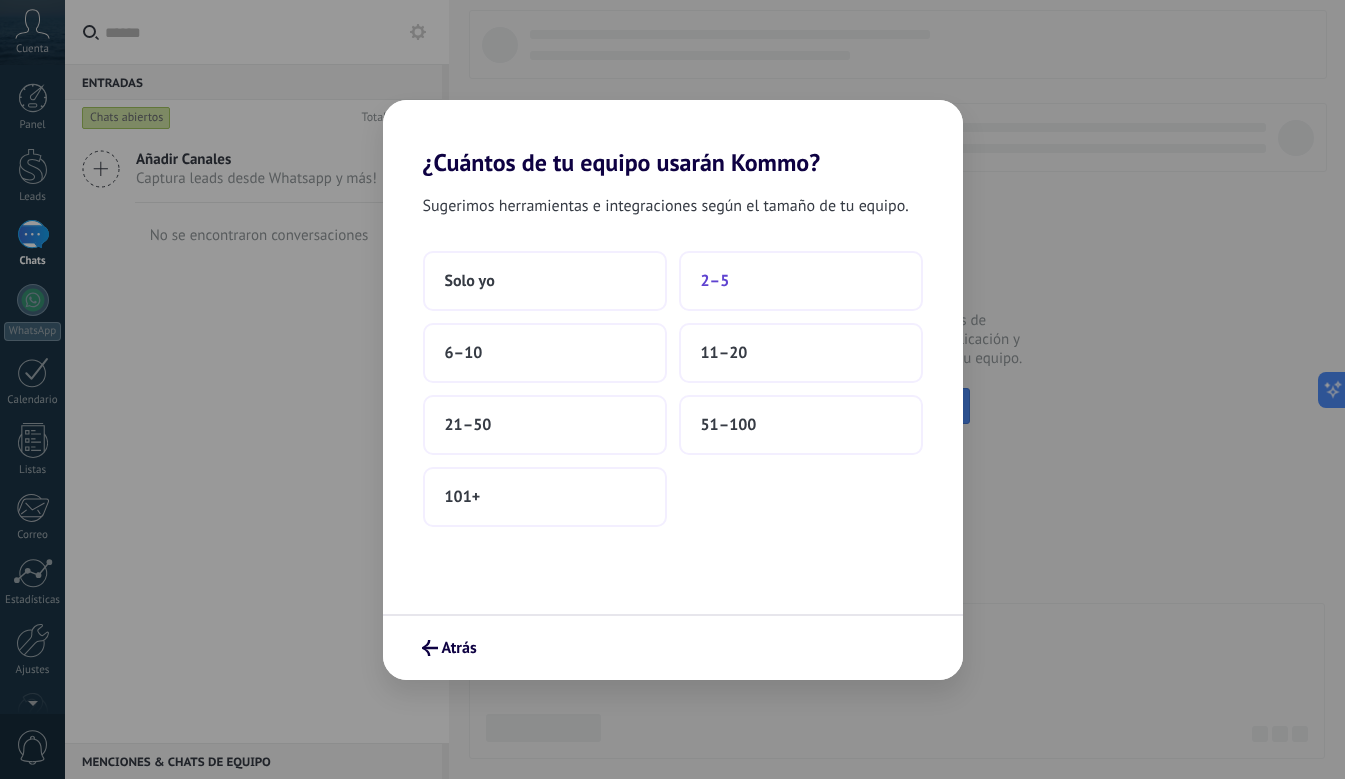 click on "2–5" at bounding box center (801, 281) 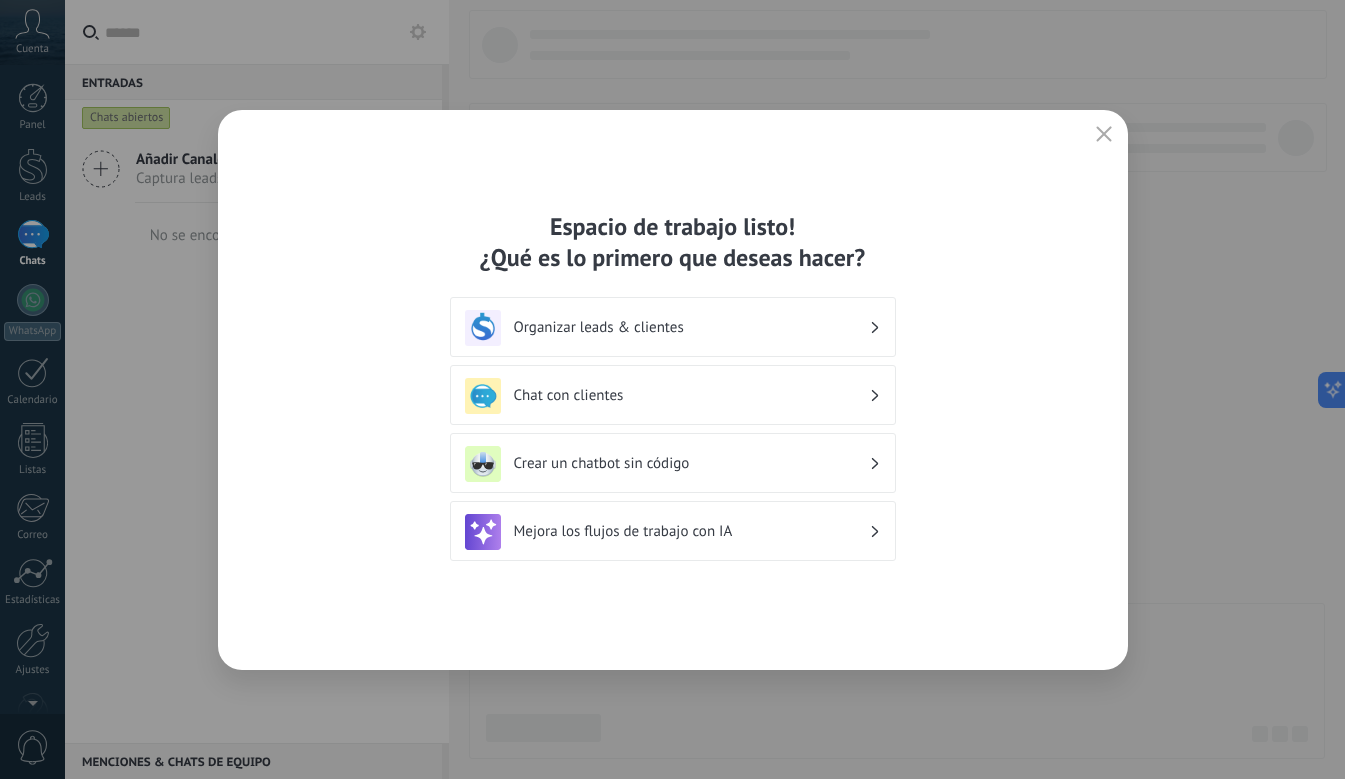 click on "Organizar leads & clientes" at bounding box center (691, 327) 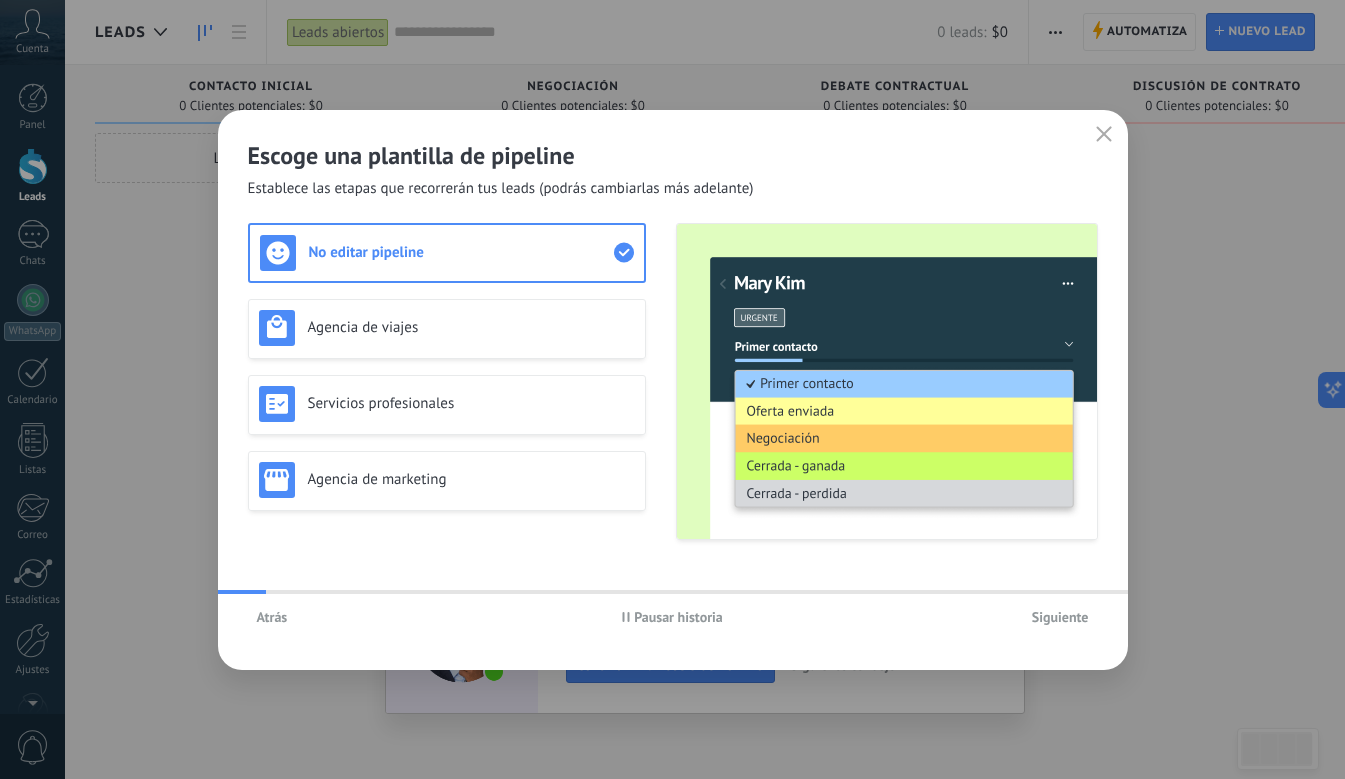 click on "Siguiente" at bounding box center (1060, 617) 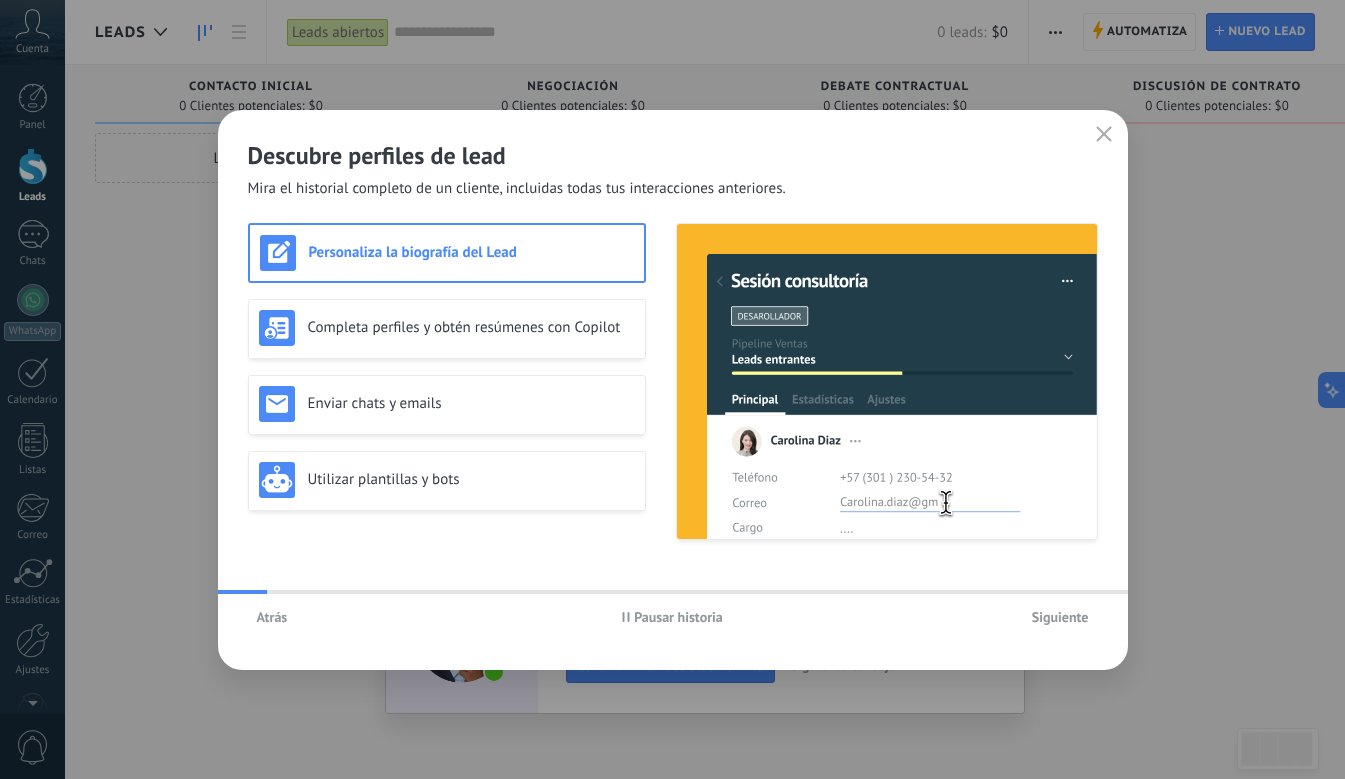 click on "Siguiente" at bounding box center (1060, 617) 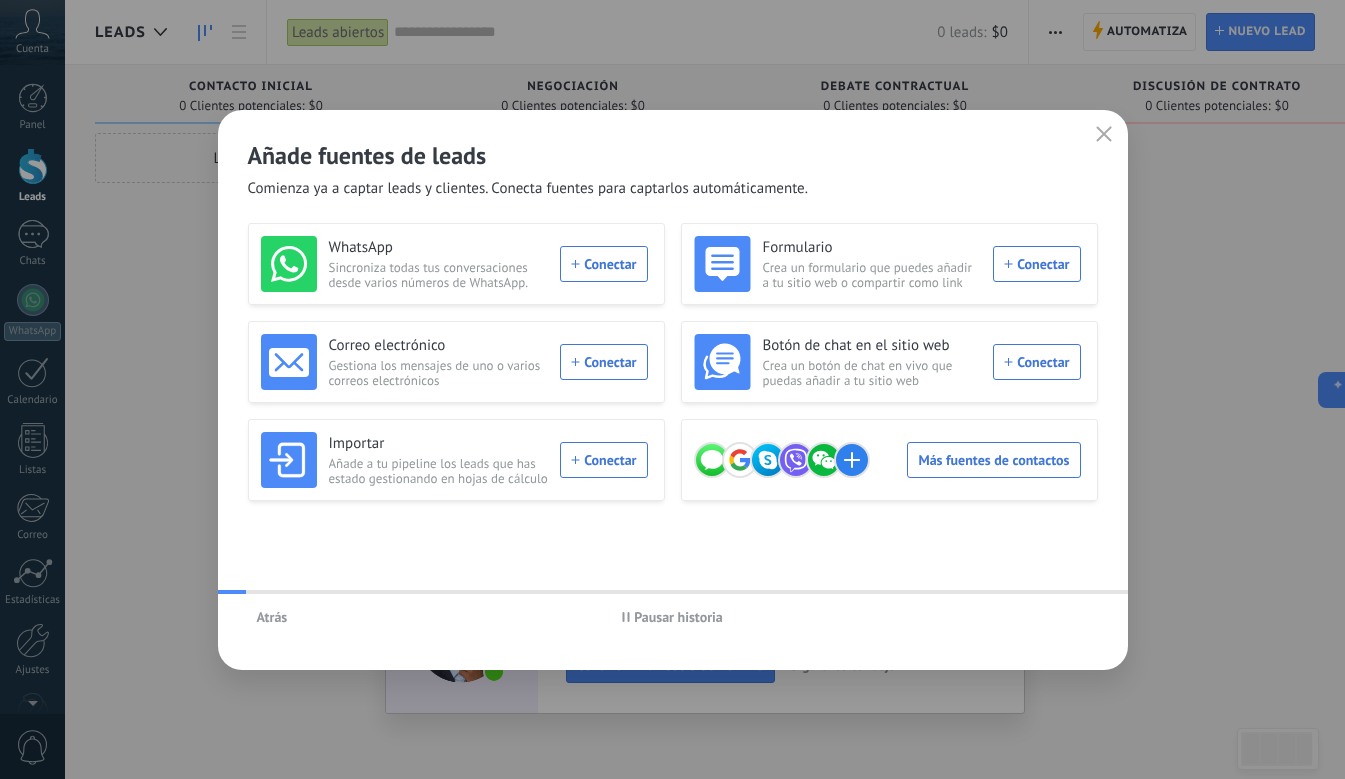 click on "Atrás Pausar historia" at bounding box center (673, 617) 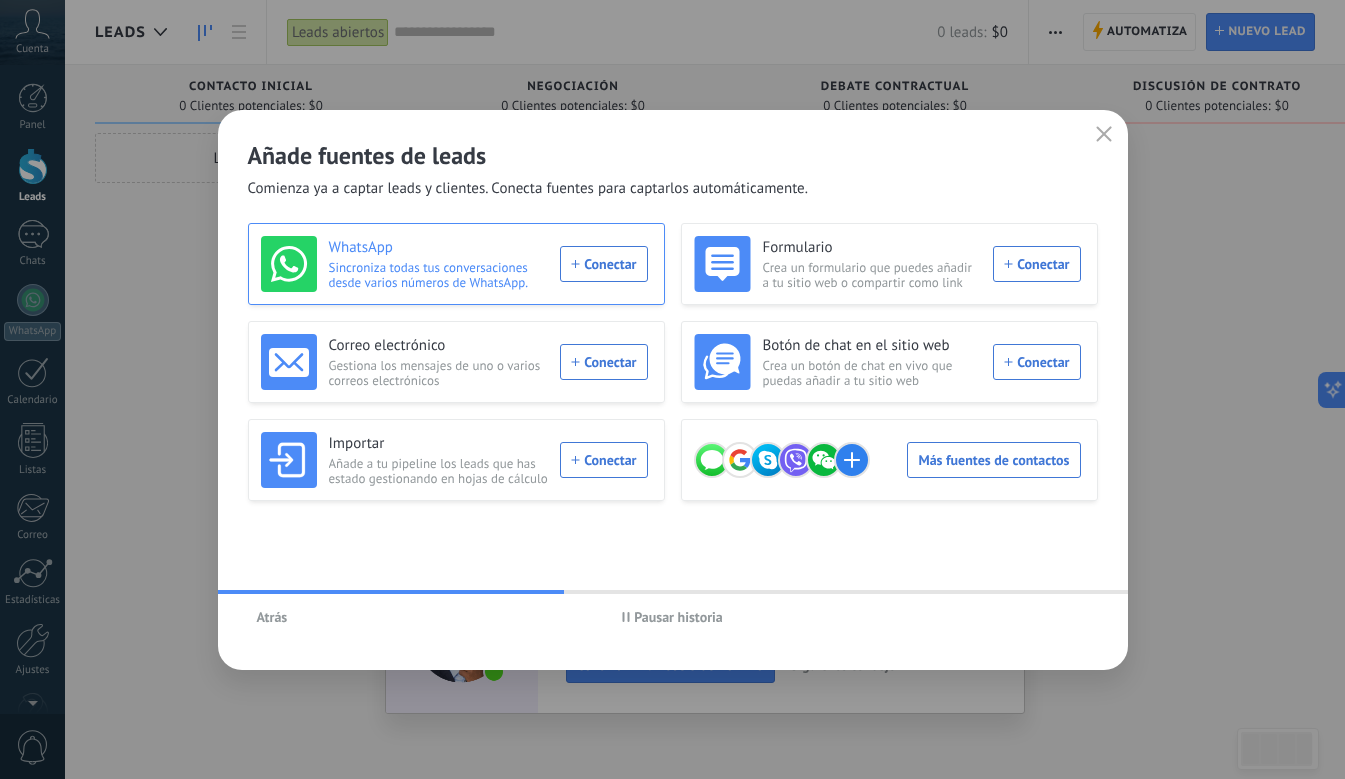 click on "WhatsApp Sincroniza todas tus conversaciones desde varios números de WhatsApp. Conectar" at bounding box center [454, 264] 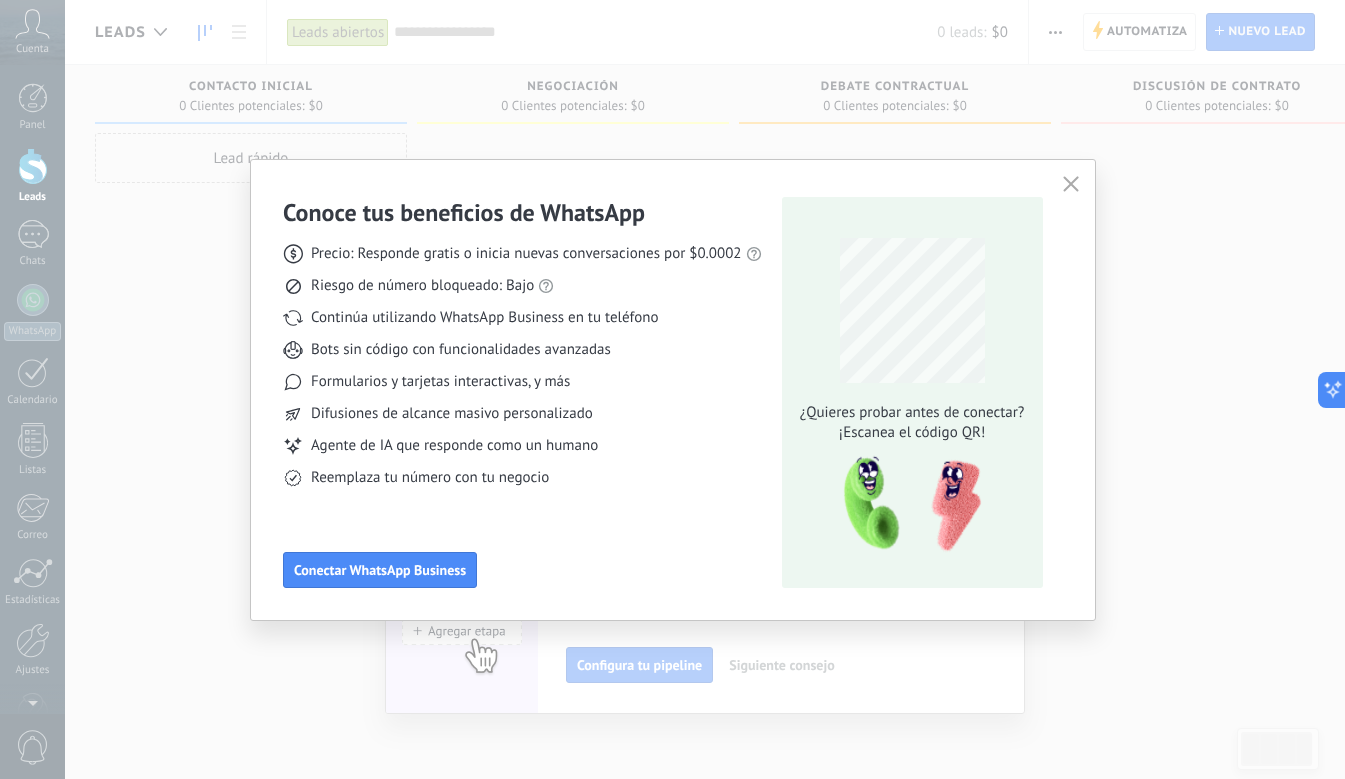 click 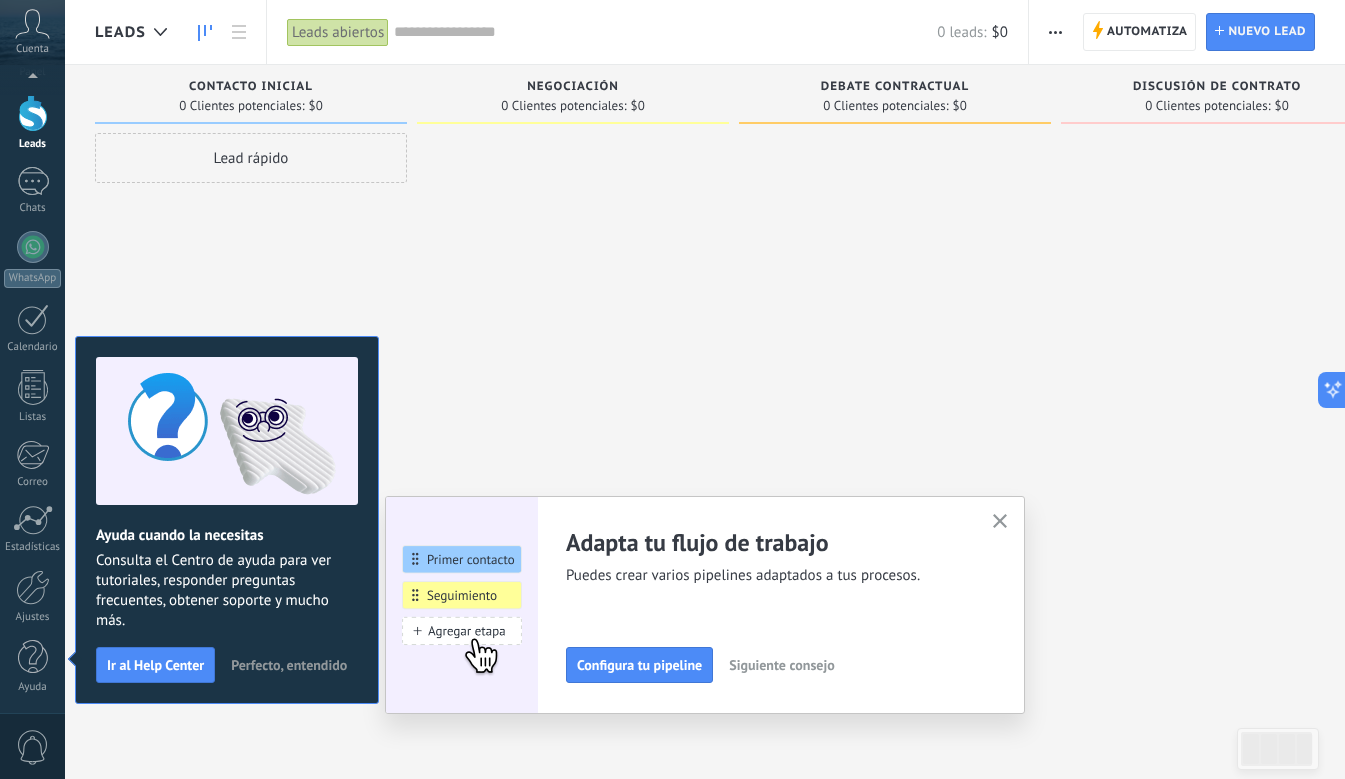 scroll, scrollTop: 34, scrollLeft: 0, axis: vertical 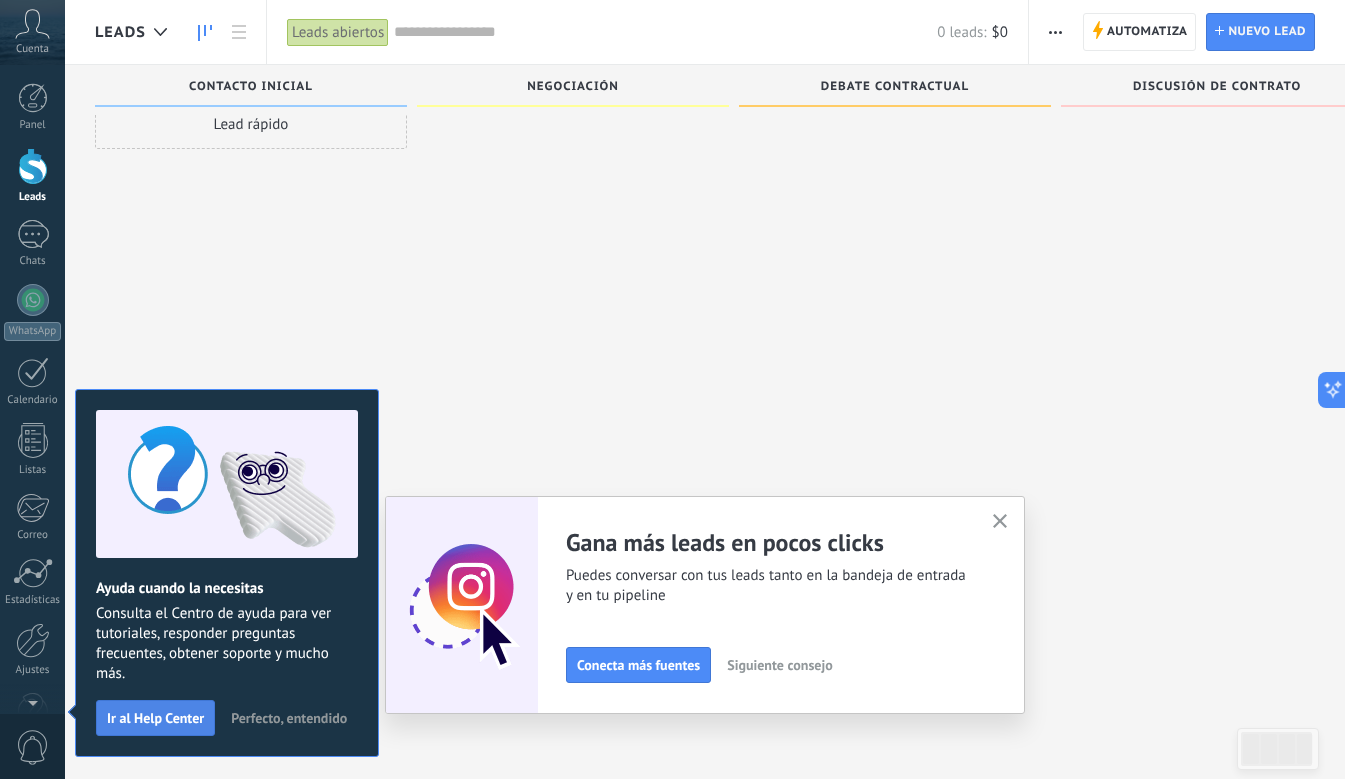 click on "Ir al Help Center" at bounding box center (155, 718) 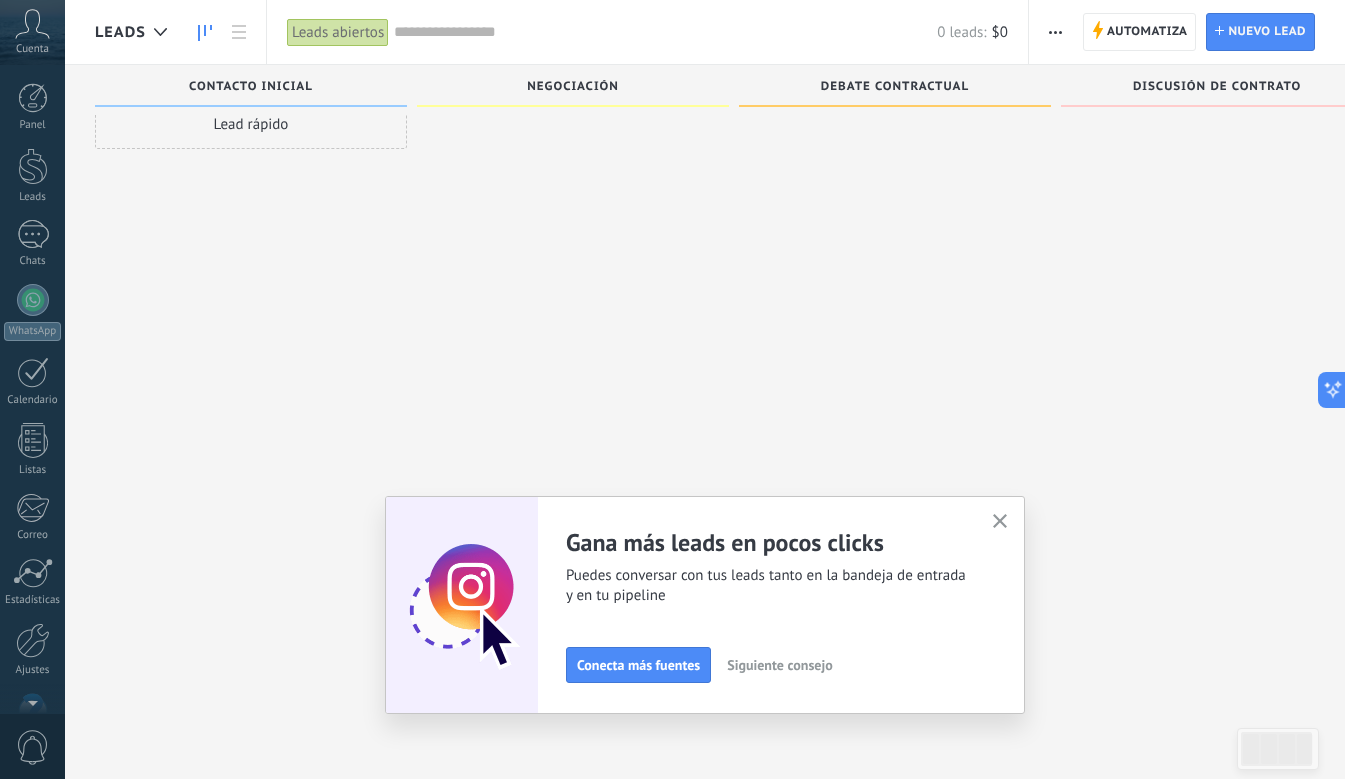 scroll, scrollTop: 53, scrollLeft: 0, axis: vertical 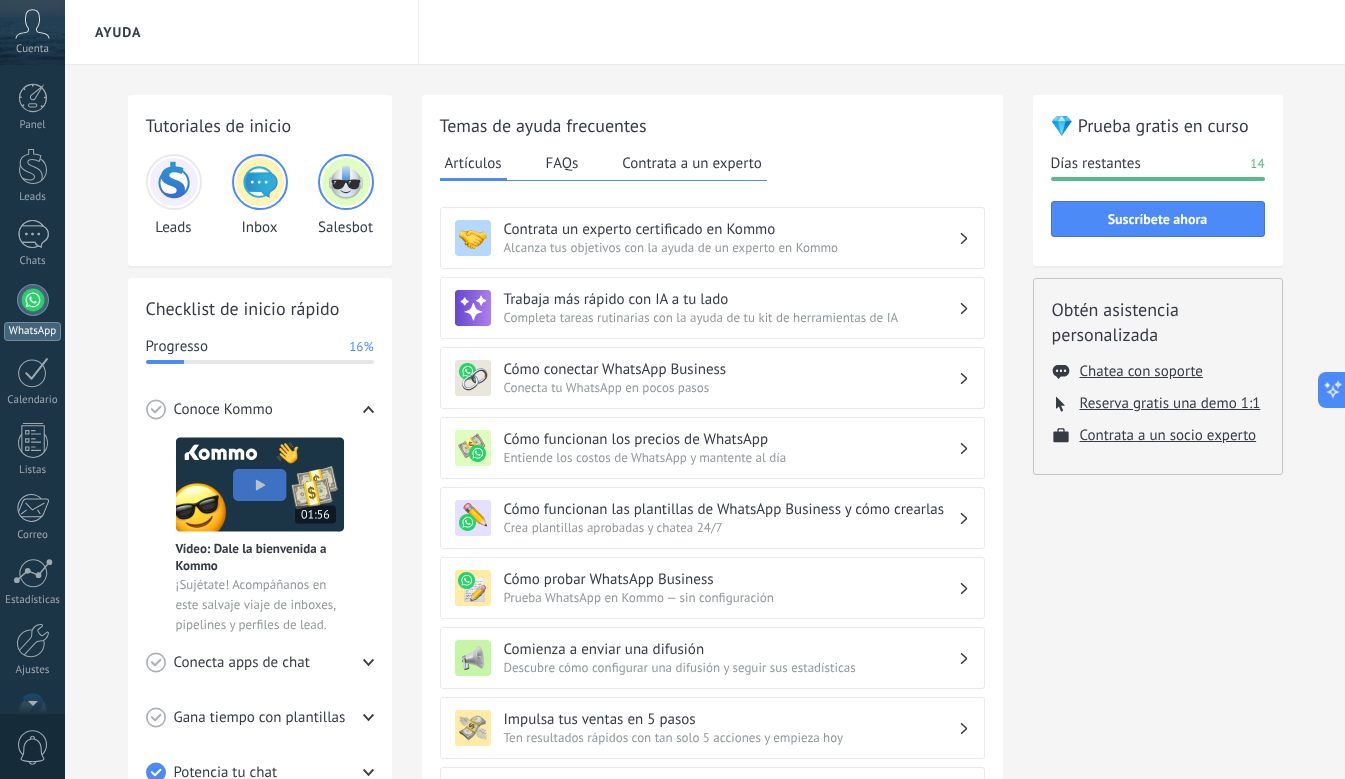 click at bounding box center [33, 300] 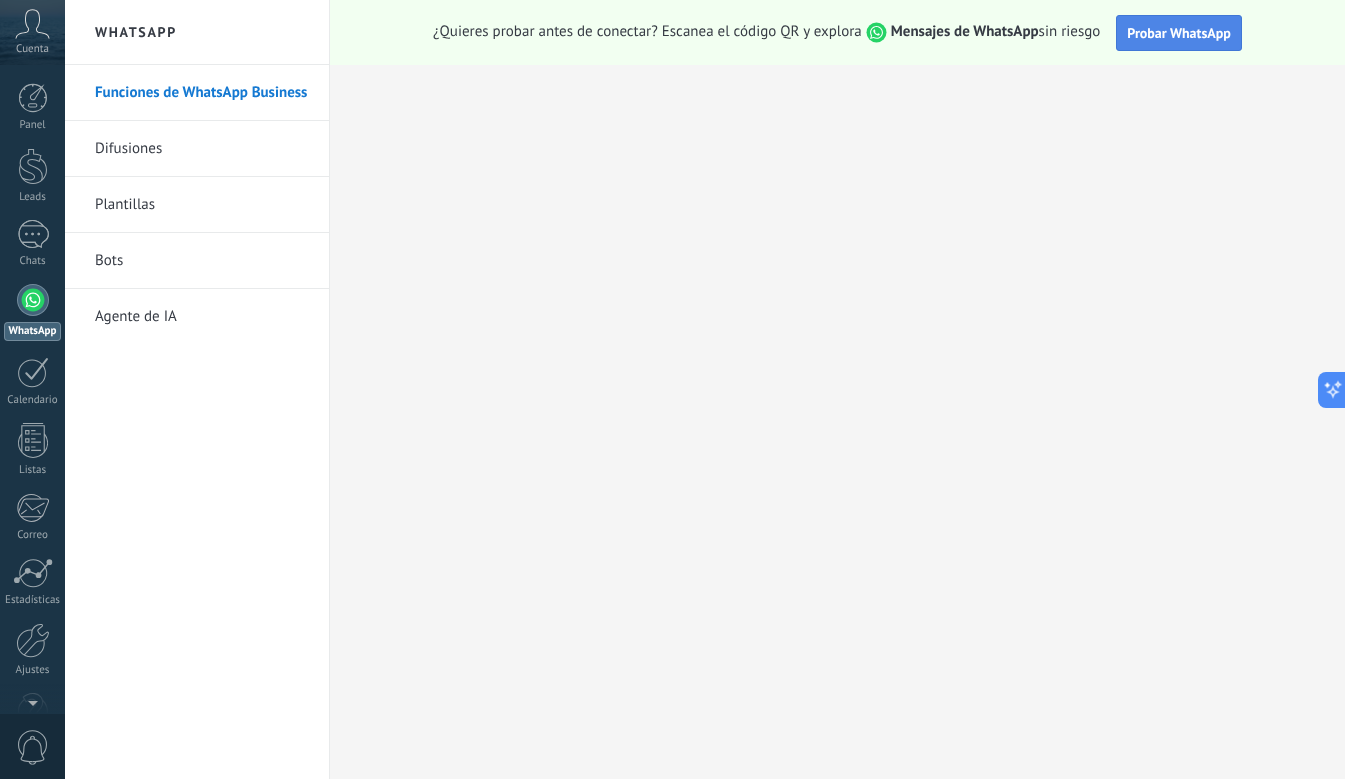 click on "Probar WhatsApp" at bounding box center (1179, 33) 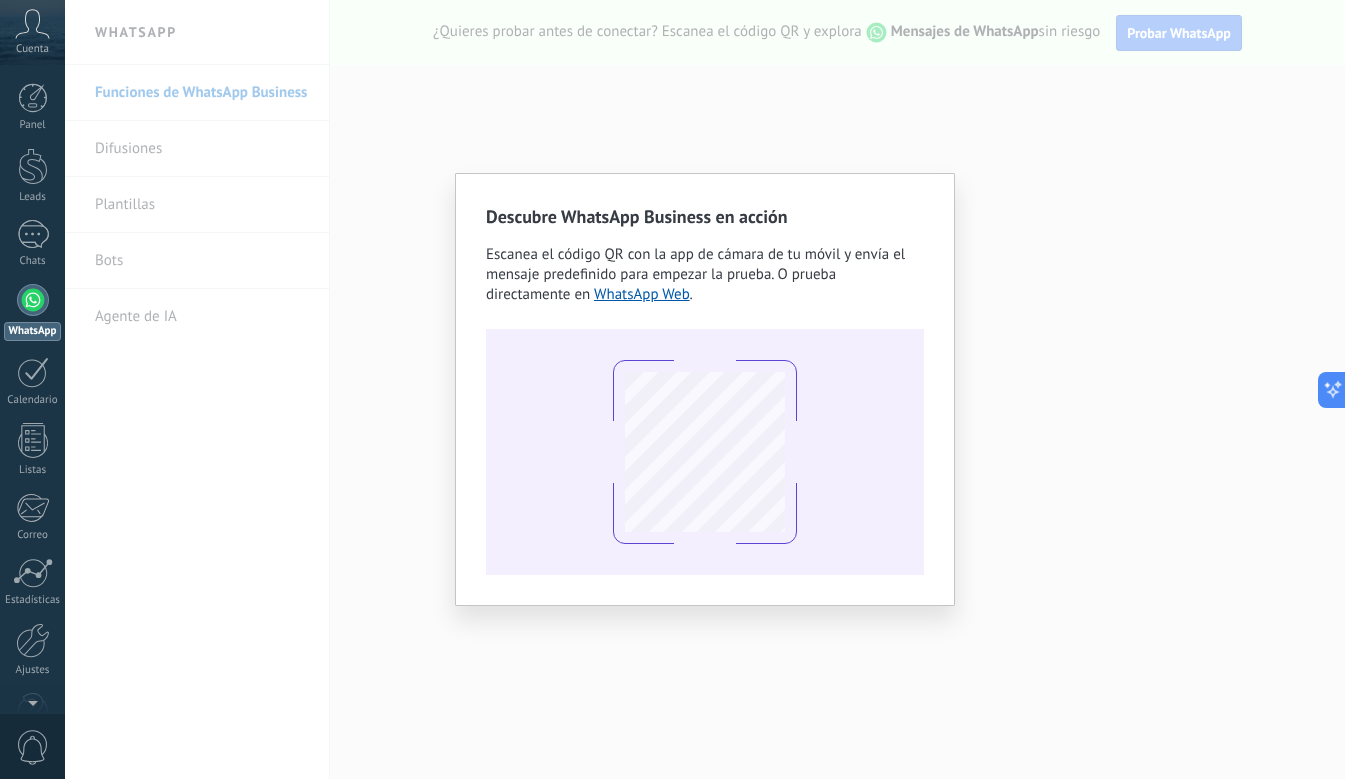 click on "Descubre WhatsApp Business en acción Escanea el código QR con la app de cámara de tu móvil y envía el mensaje predefinido para empezar la prueba. O prueba directamente en   WhatsApp Web ." at bounding box center (705, 389) 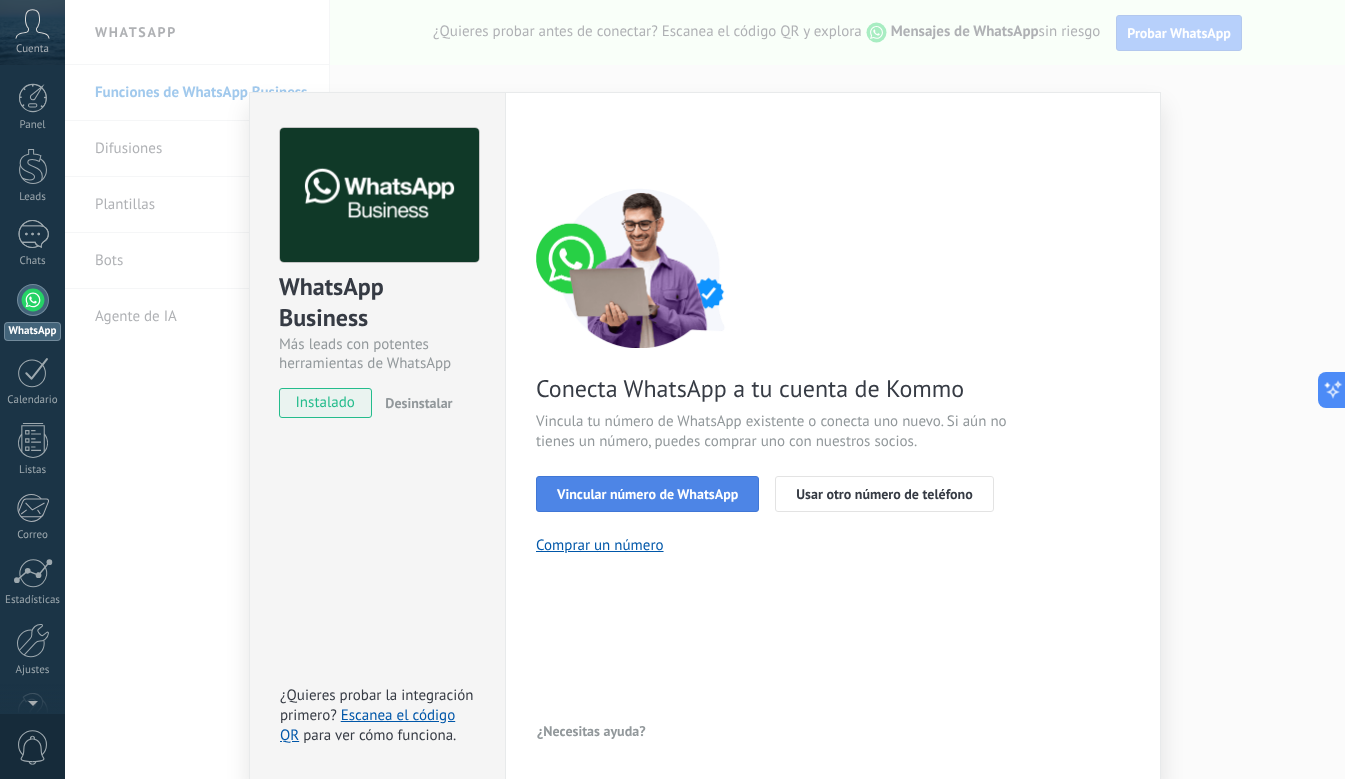 scroll, scrollTop: 3, scrollLeft: 0, axis: vertical 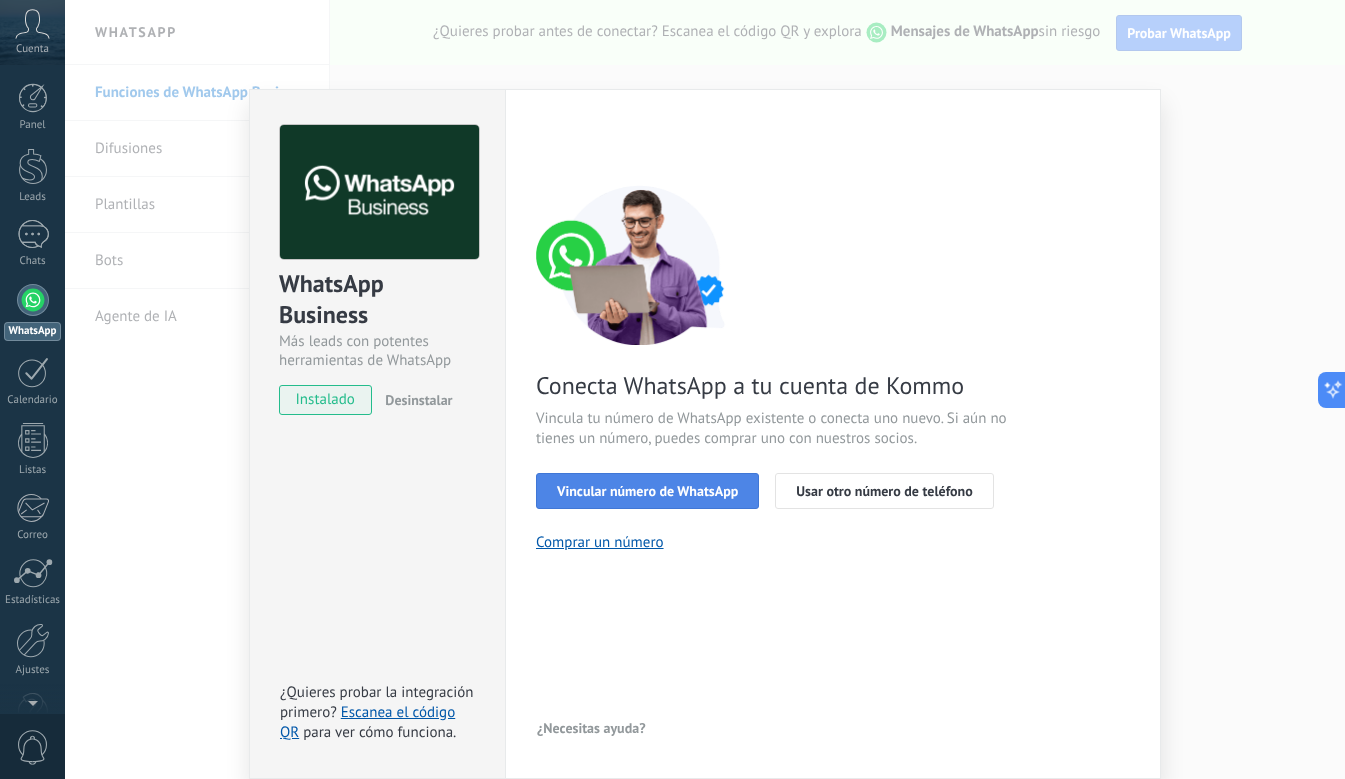 click on "Vincular número de WhatsApp" at bounding box center (647, 491) 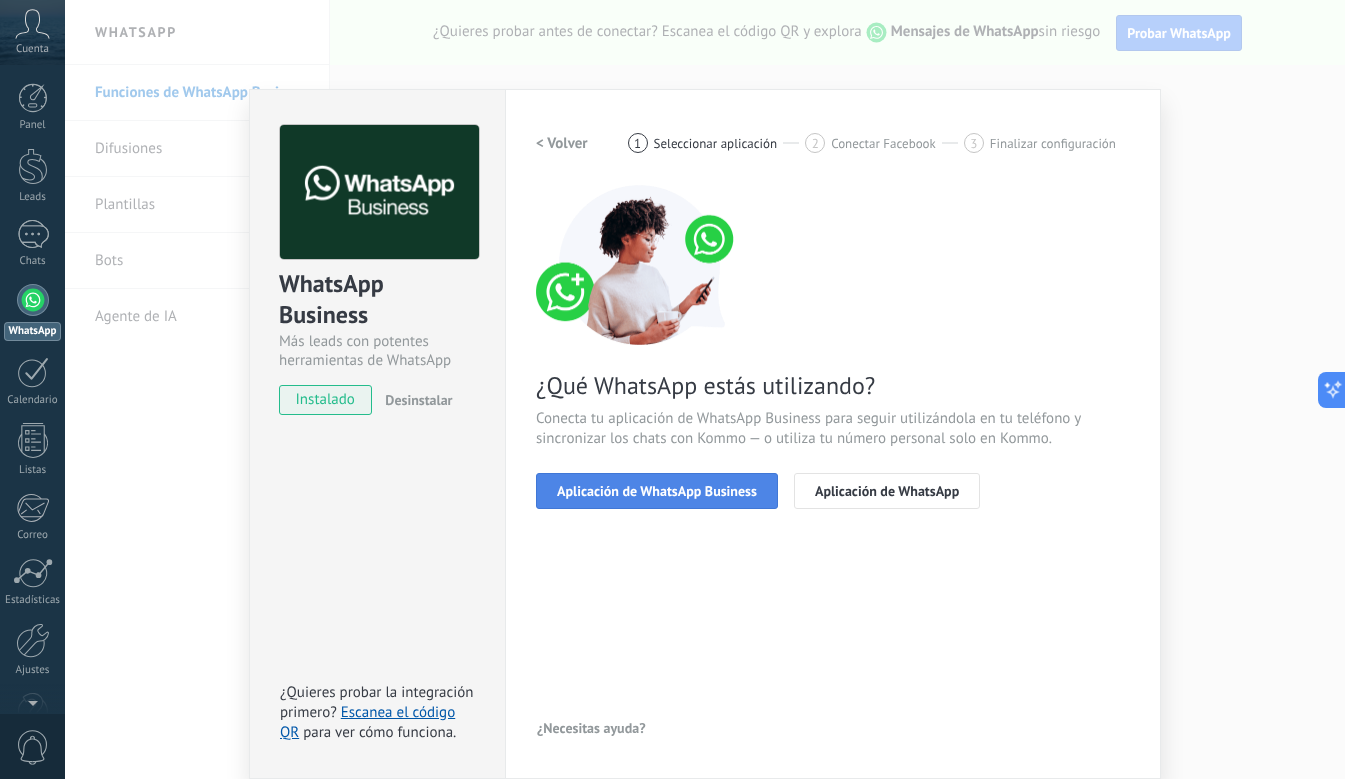 click on "Aplicación de WhatsApp Business" at bounding box center [657, 491] 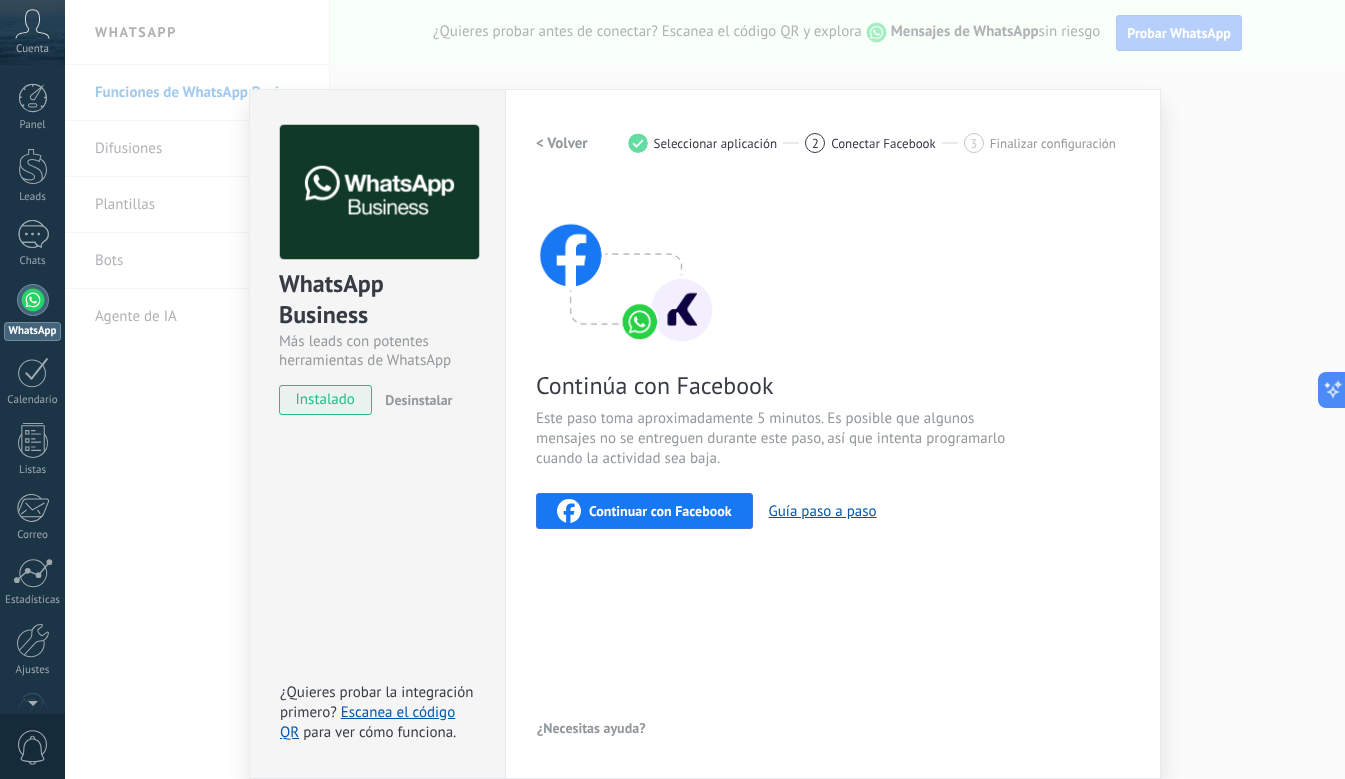 click on "Continuar con Facebook" at bounding box center [660, 511] 